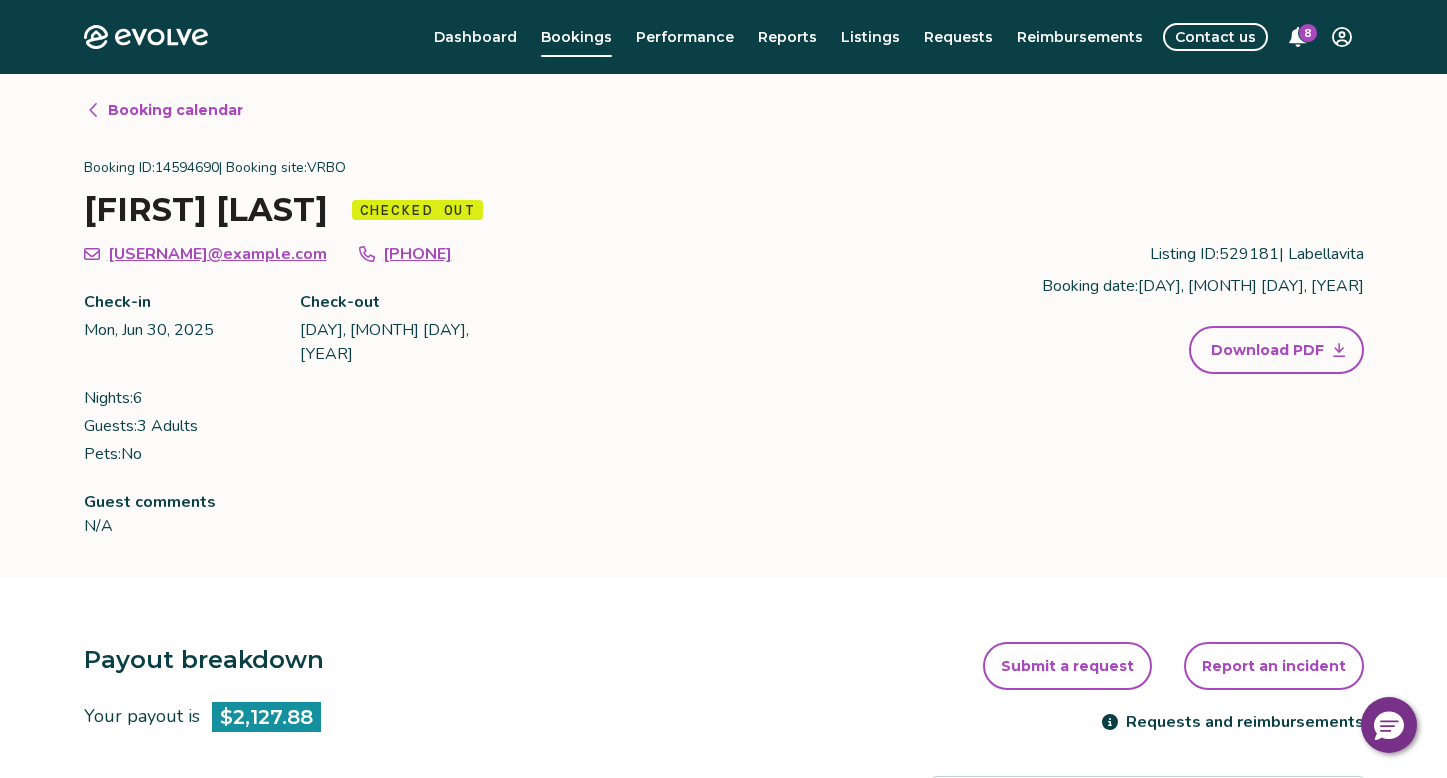 scroll, scrollTop: 0, scrollLeft: 0, axis: both 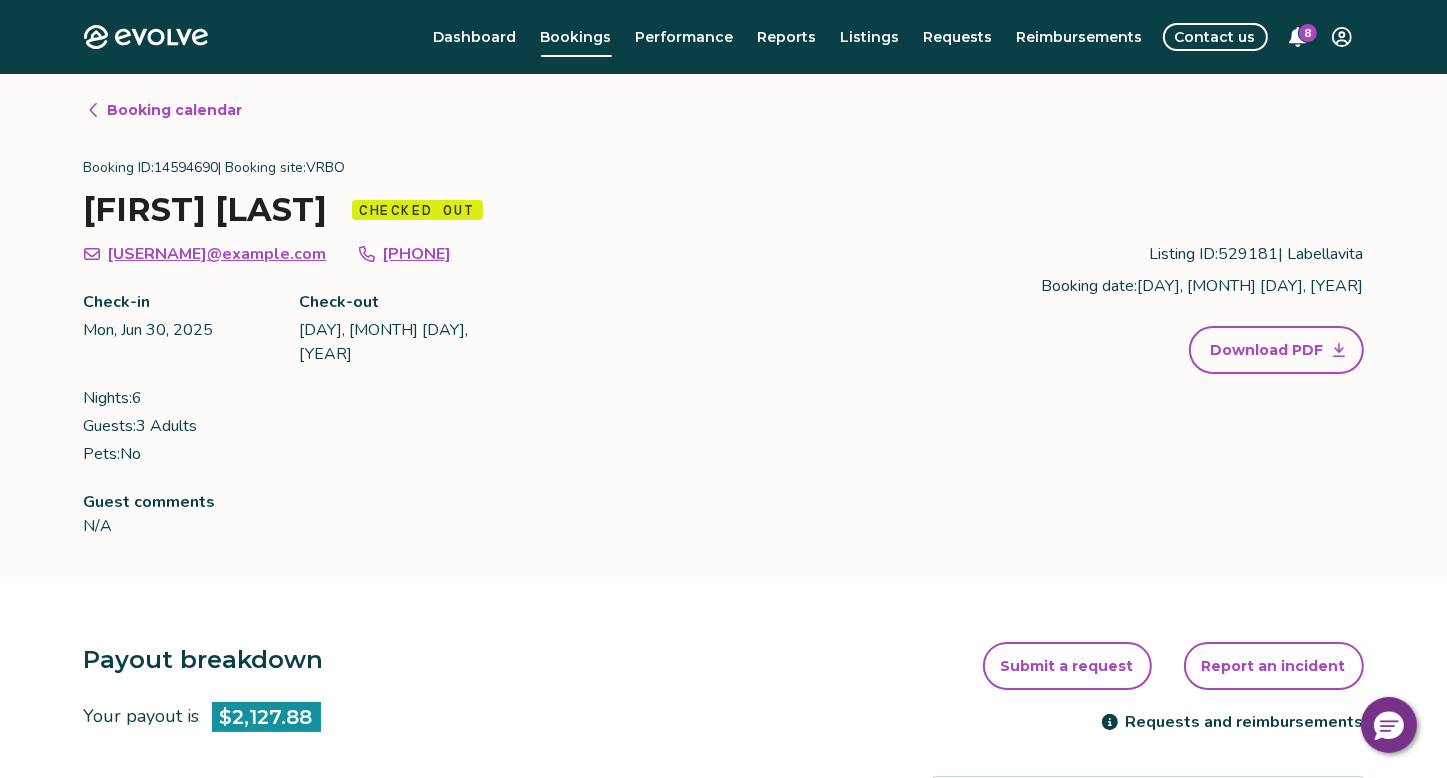click on "Booking calendar" at bounding box center (175, 110) 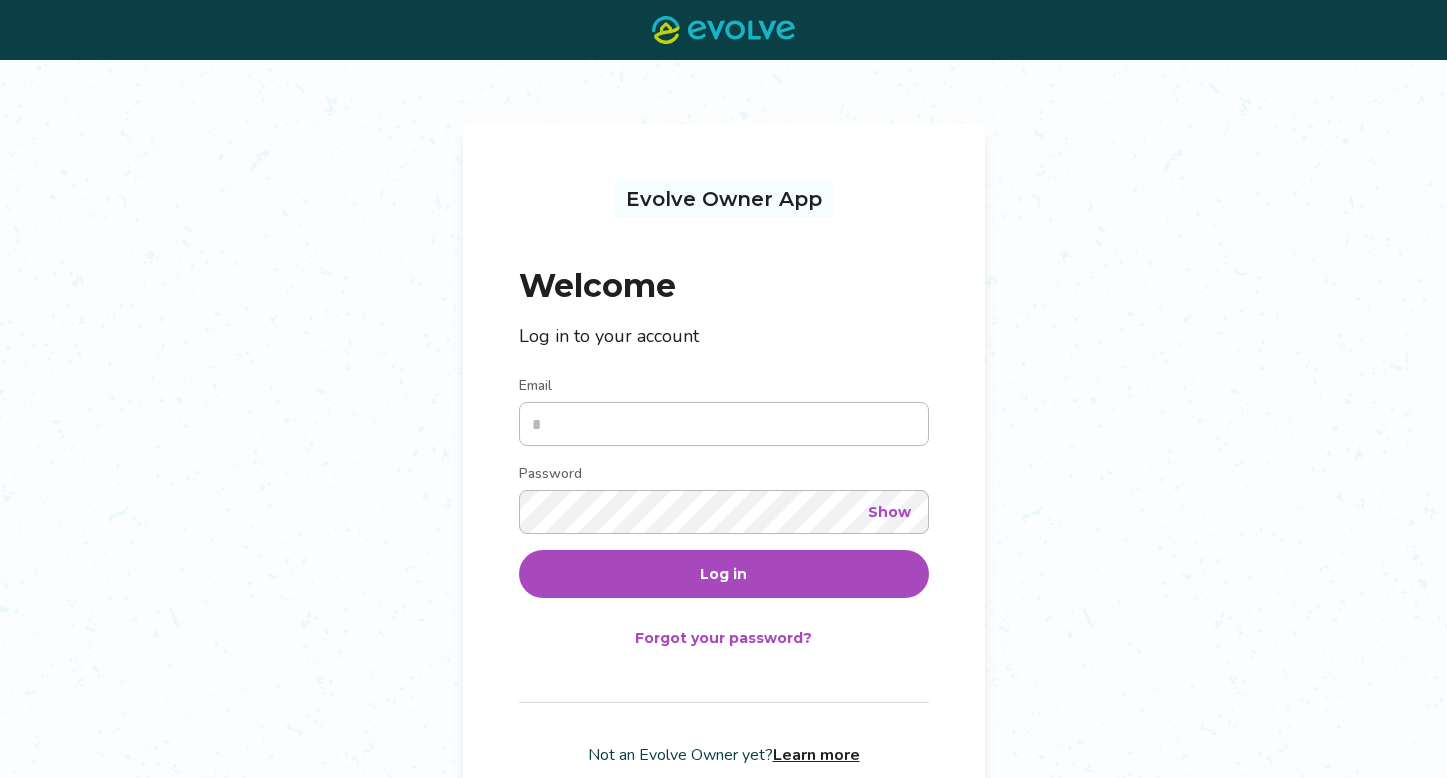 scroll, scrollTop: 0, scrollLeft: 0, axis: both 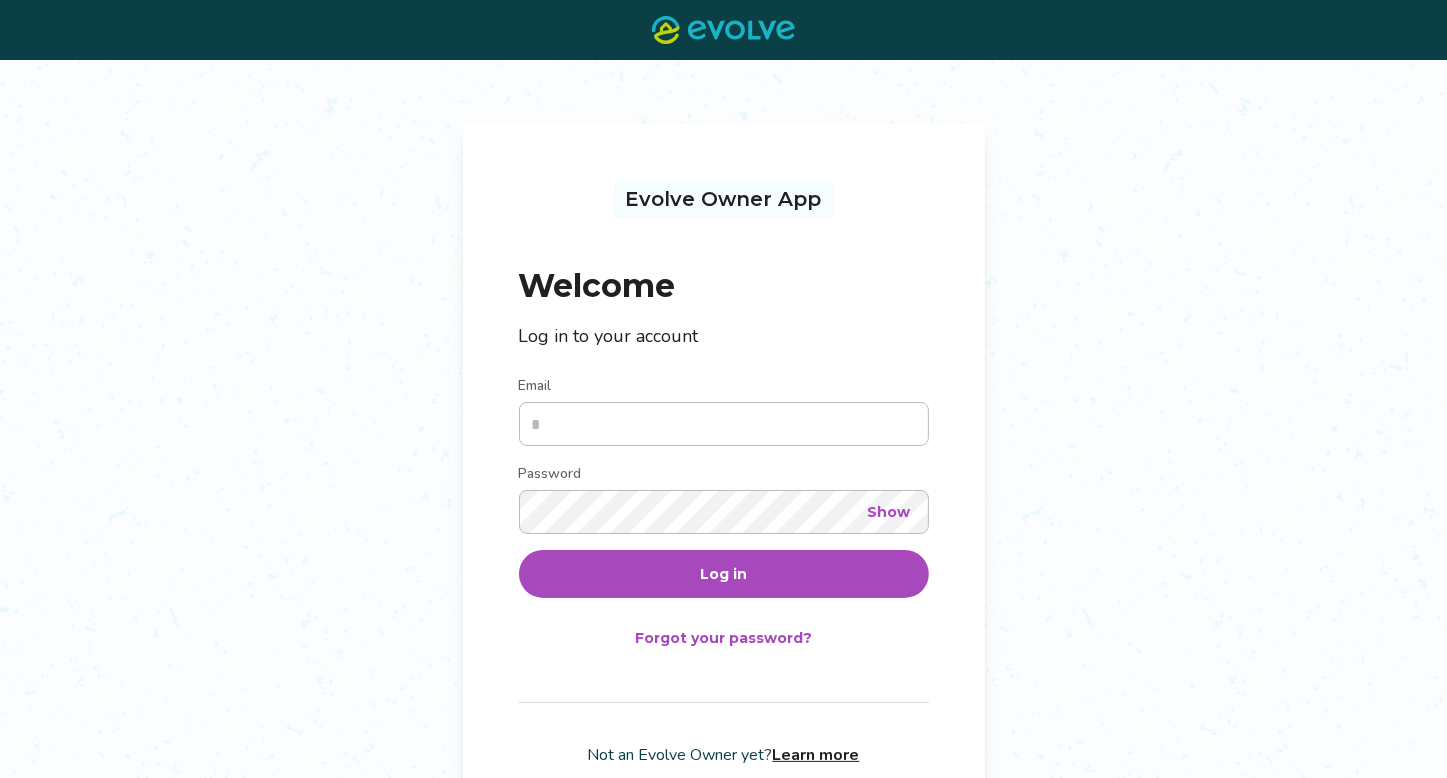 type on "**********" 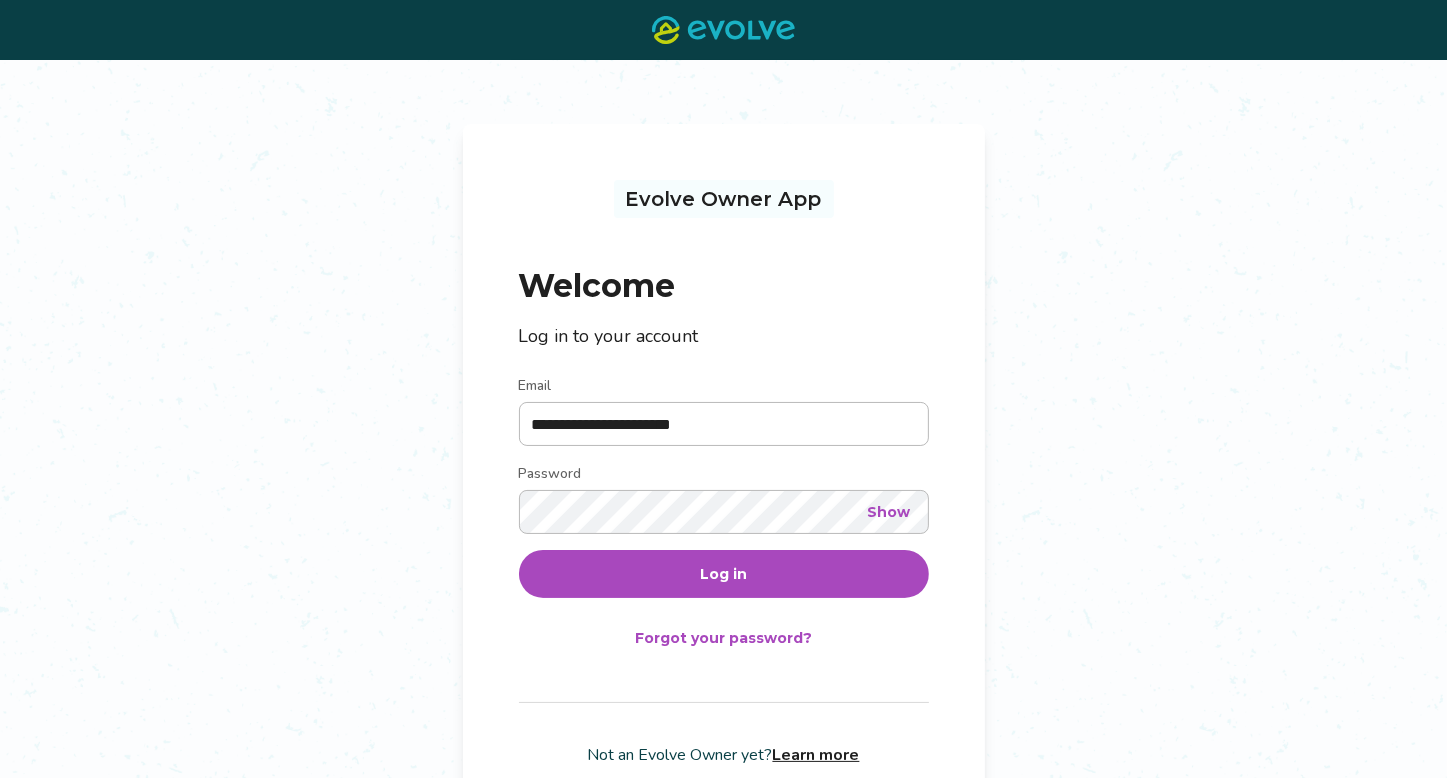 click on "Log in" at bounding box center [723, 574] 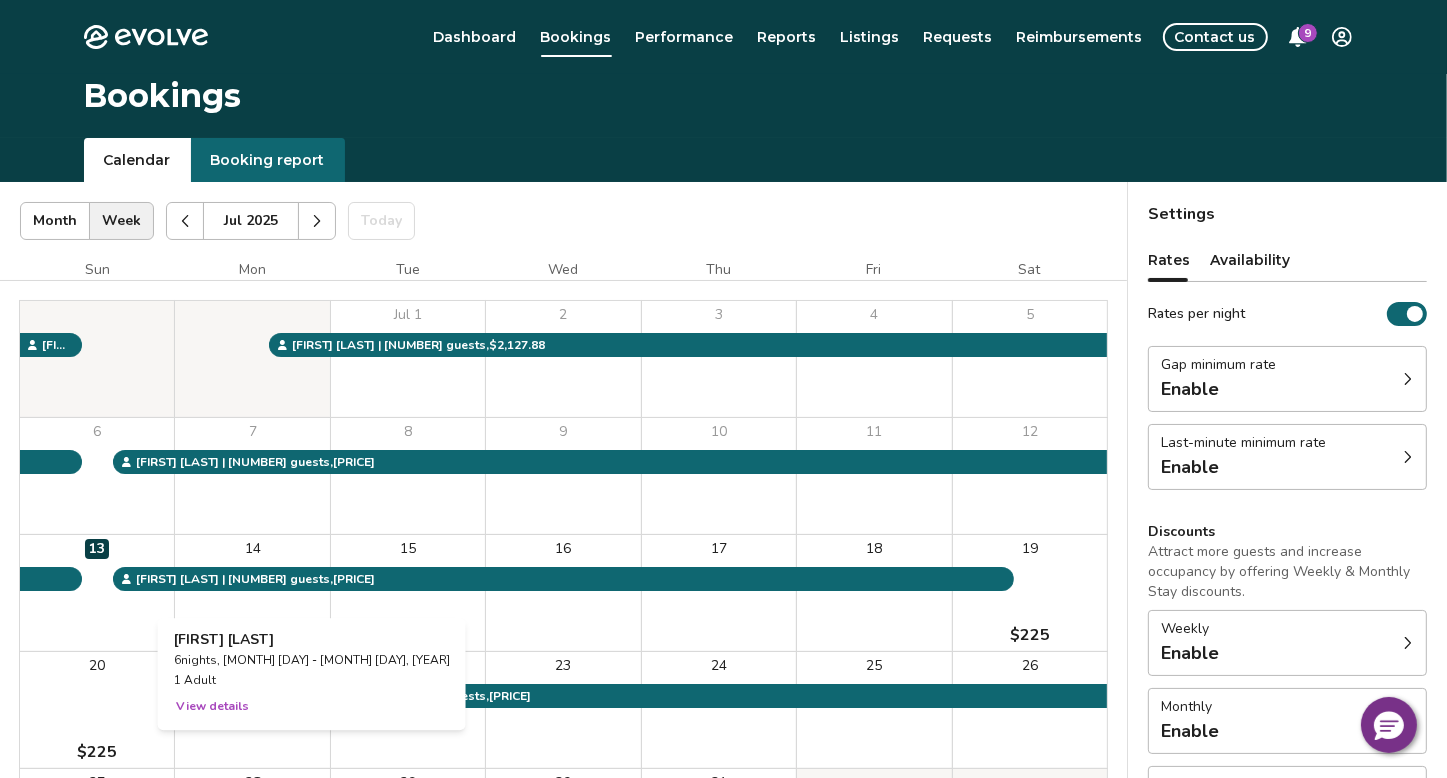 click on "14" at bounding box center [252, 593] 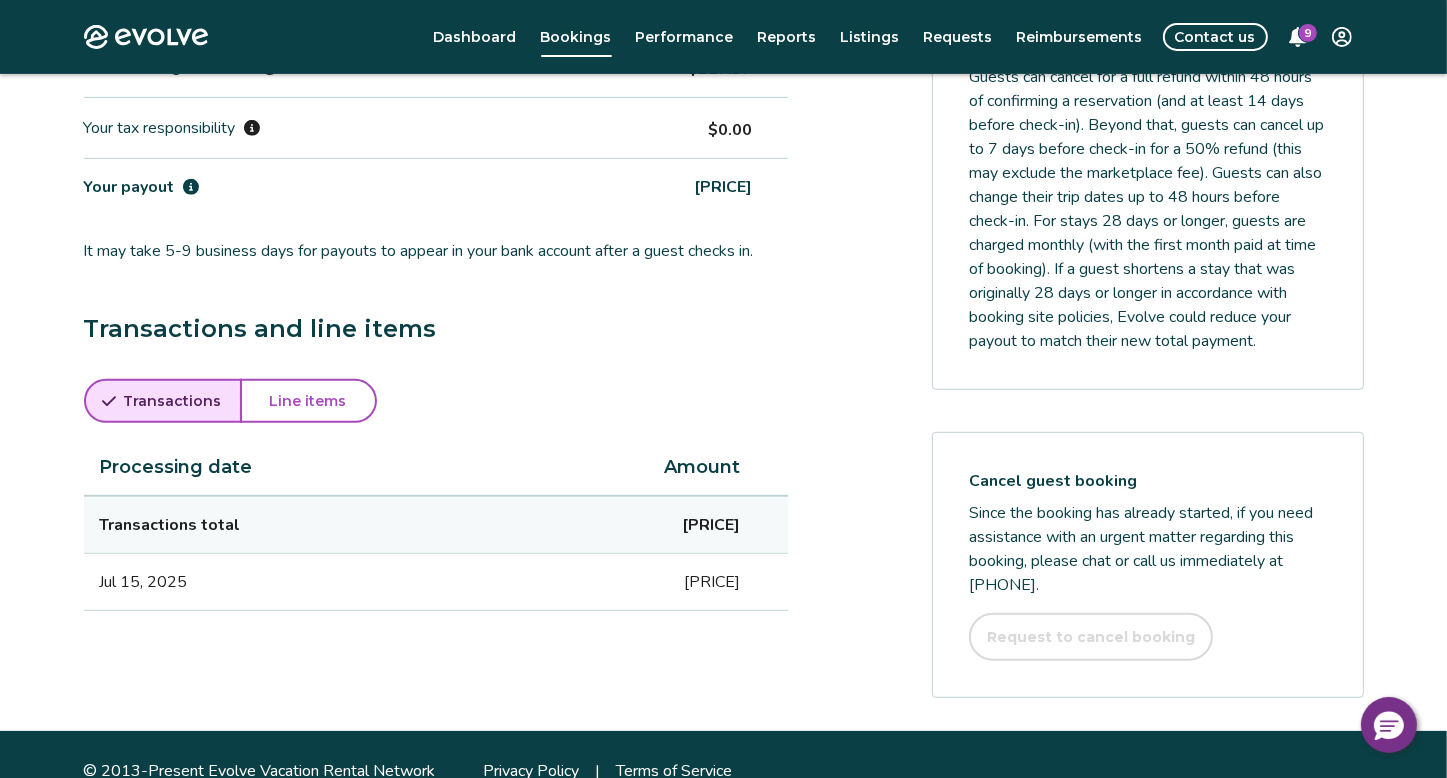 scroll, scrollTop: 800, scrollLeft: 0, axis: vertical 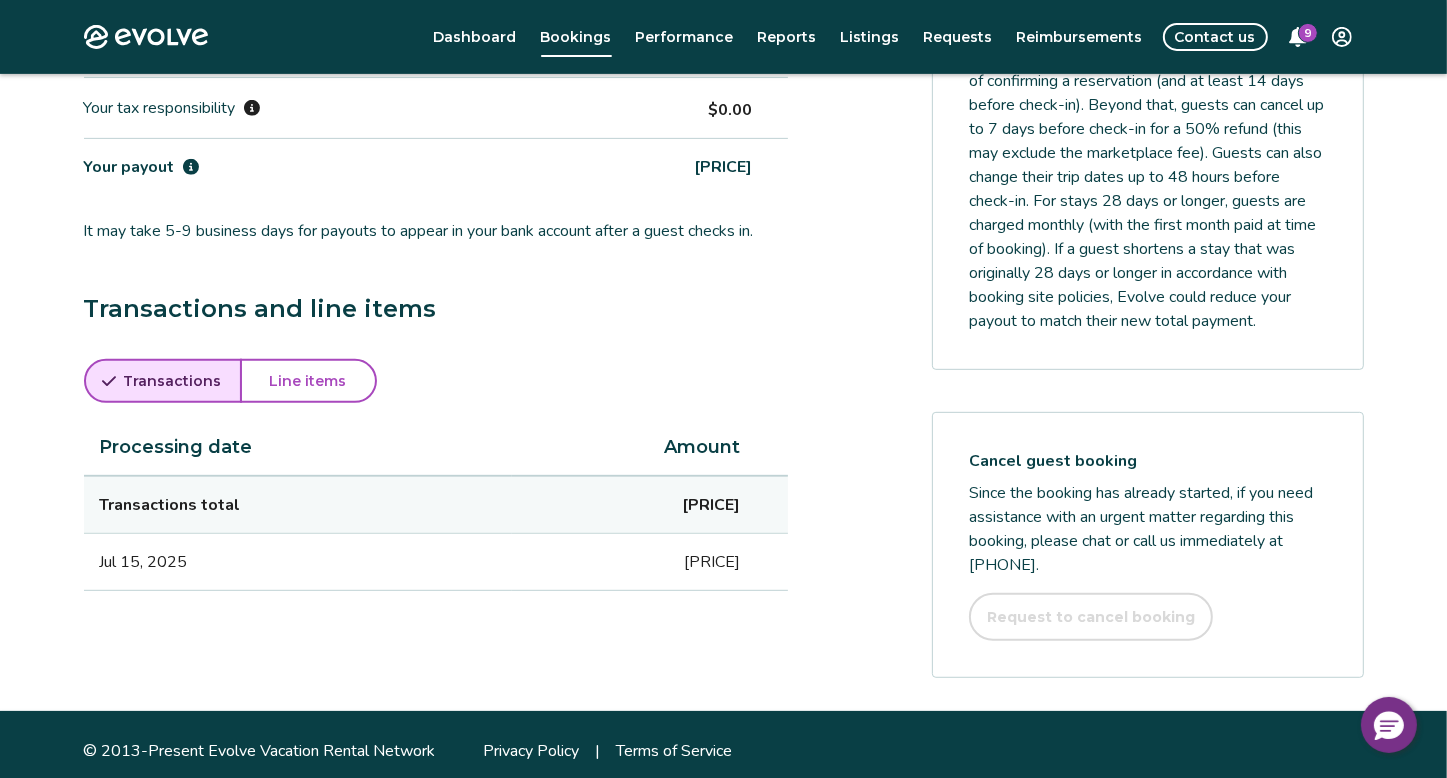 click on "Line items" at bounding box center [308, 381] 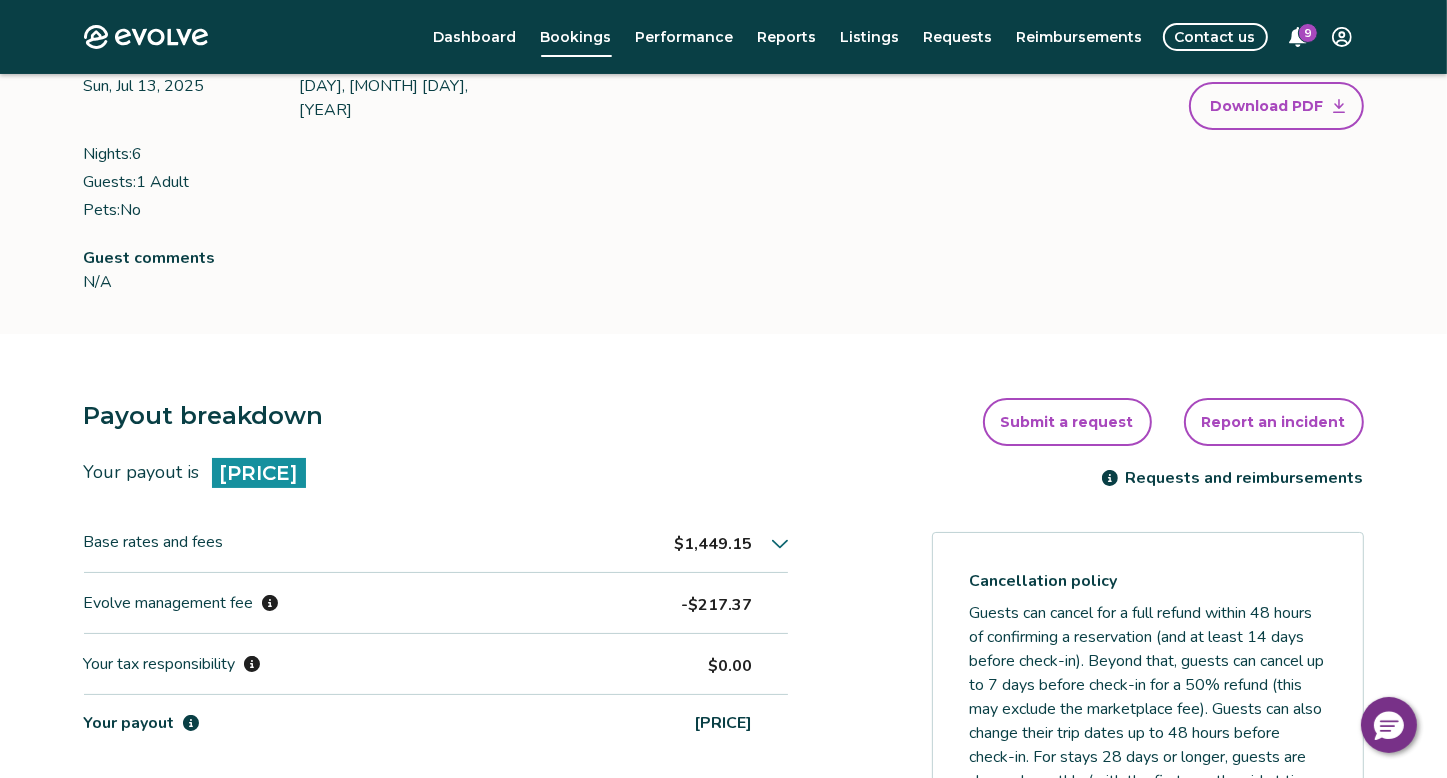 scroll, scrollTop: 0, scrollLeft: 0, axis: both 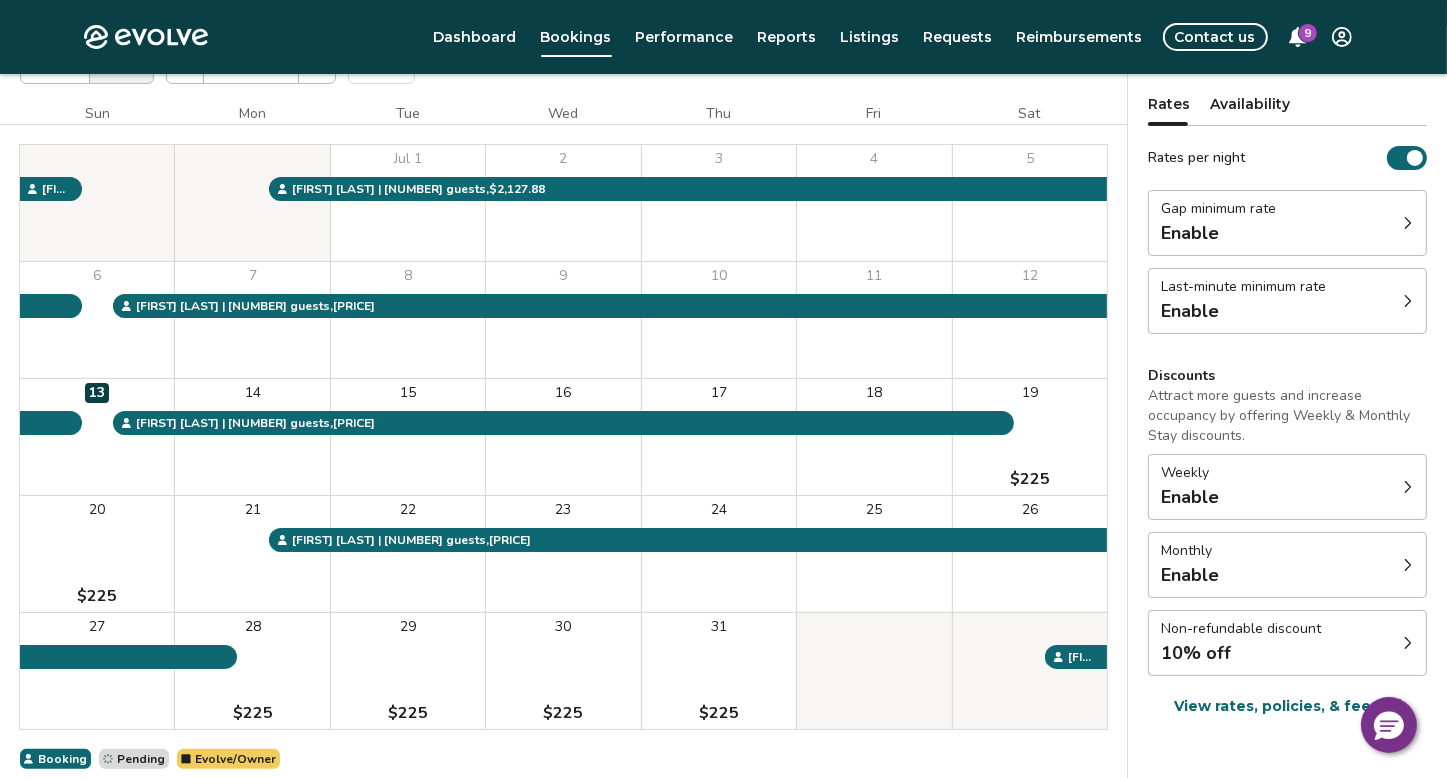 click on "9" at bounding box center (1308, 33) 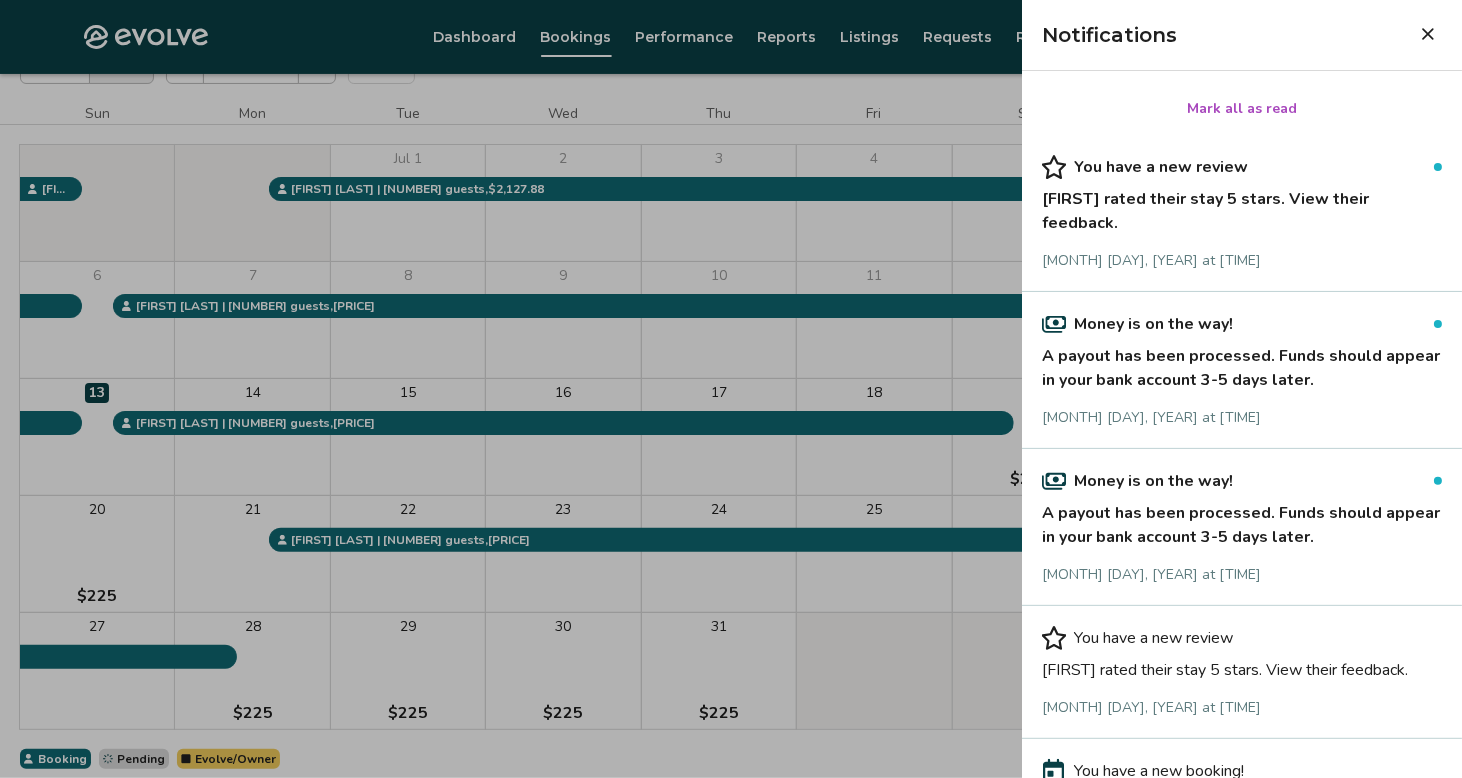 click on "You have a new review" at bounding box center [1161, 167] 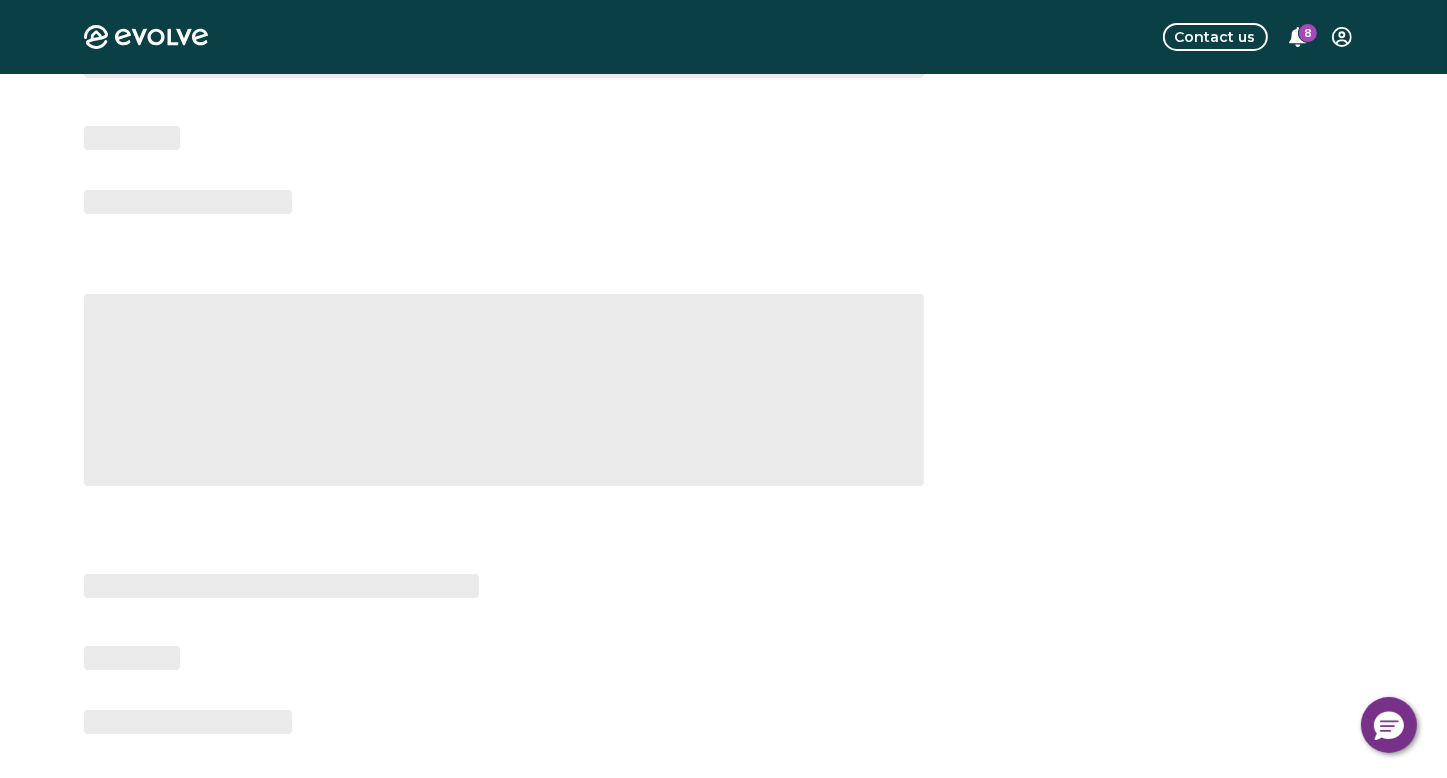 scroll, scrollTop: 0, scrollLeft: 0, axis: both 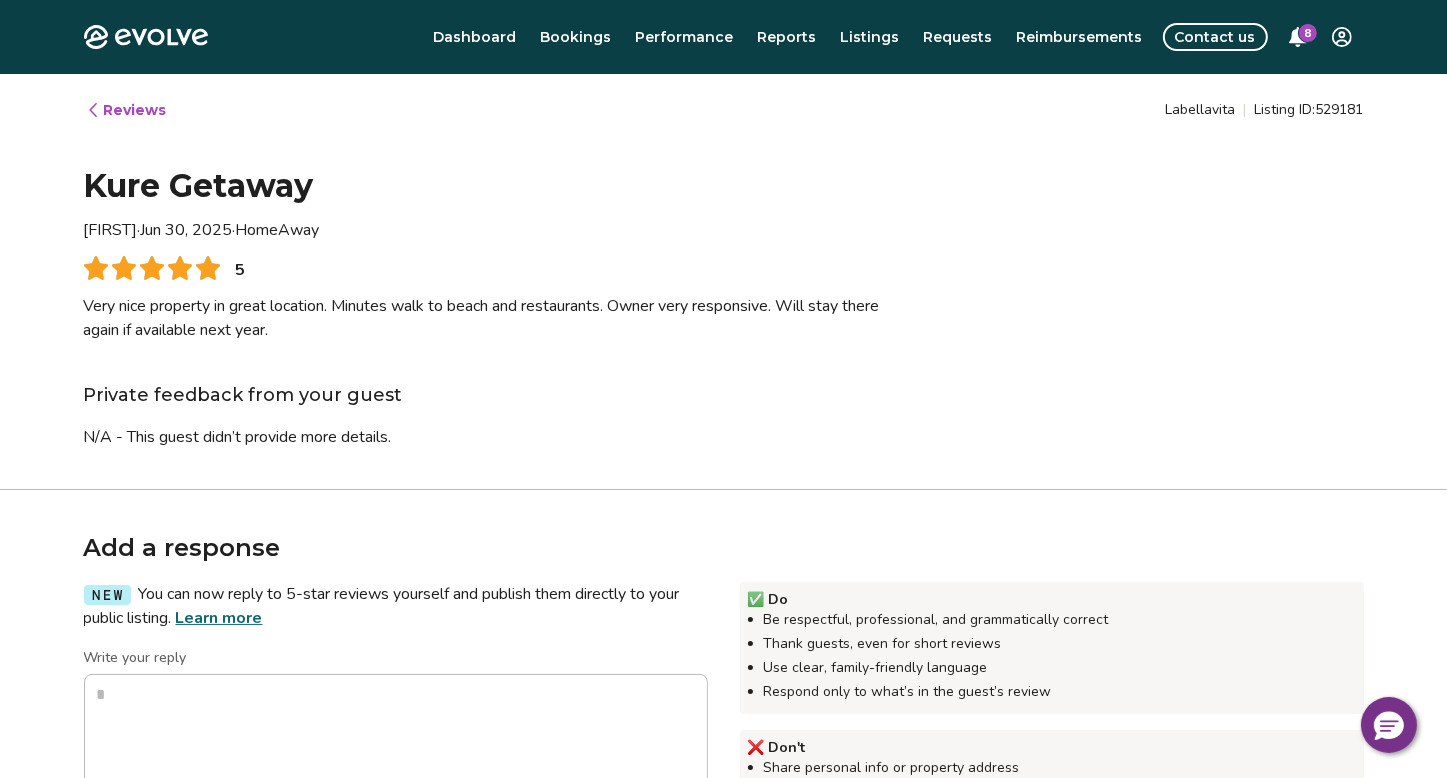 type on "*" 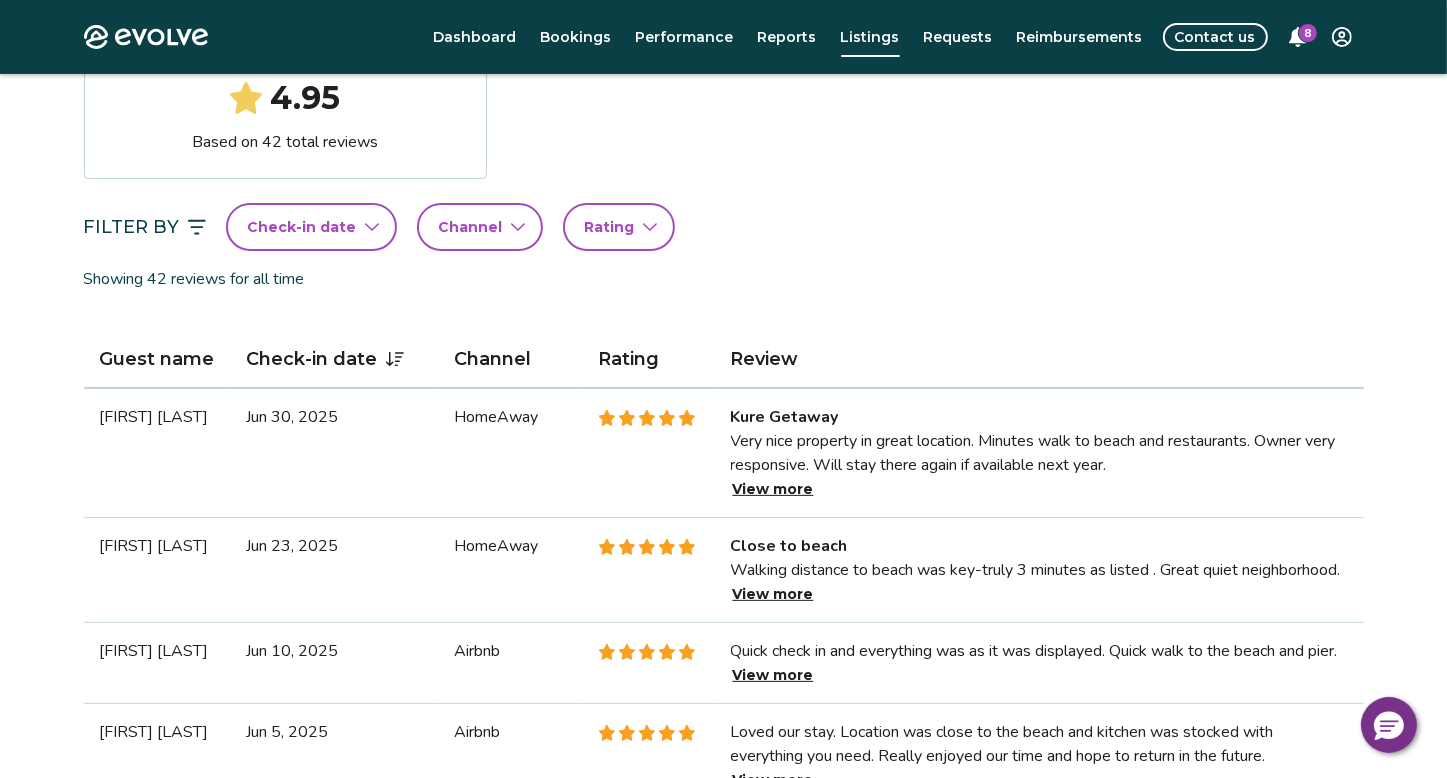 scroll, scrollTop: 500, scrollLeft: 0, axis: vertical 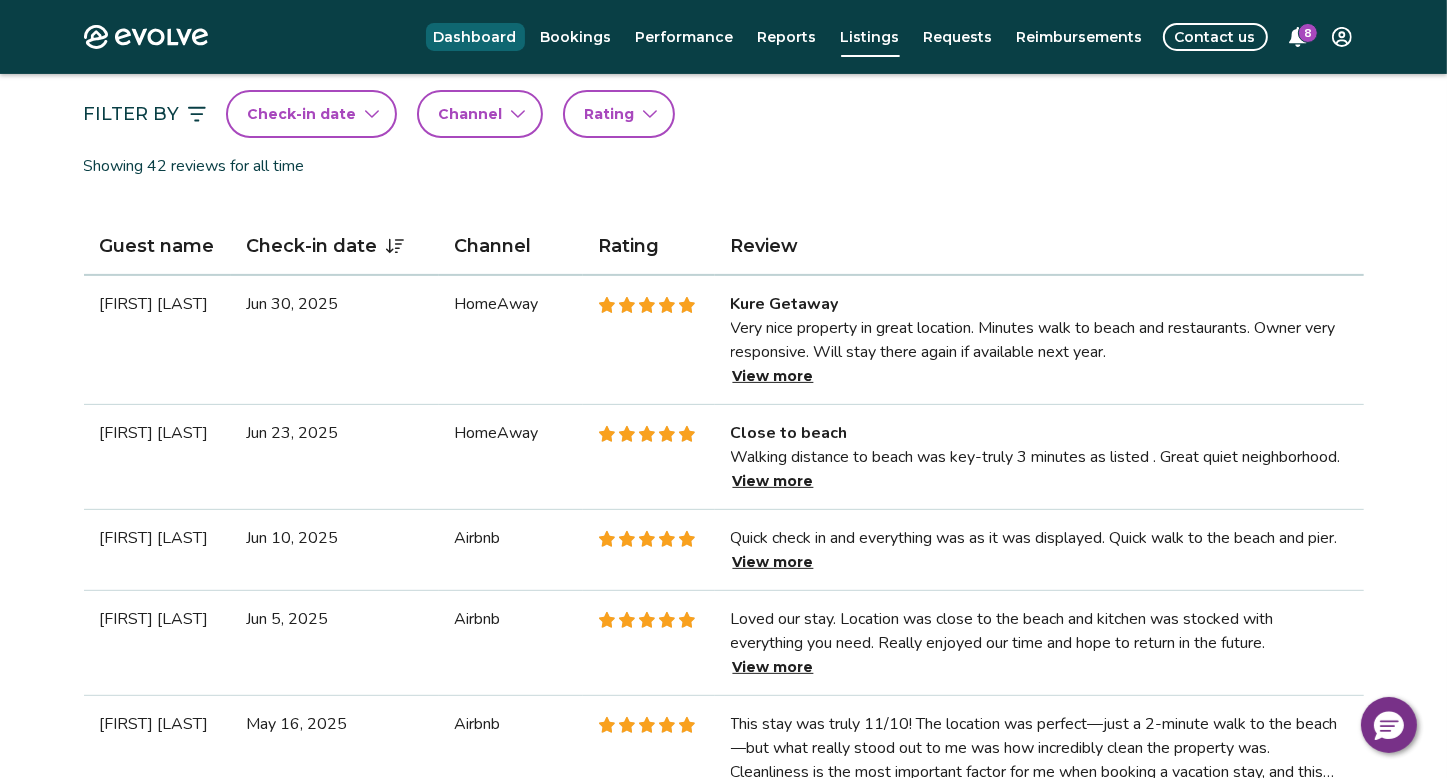 click on "Dashboard" at bounding box center [475, 37] 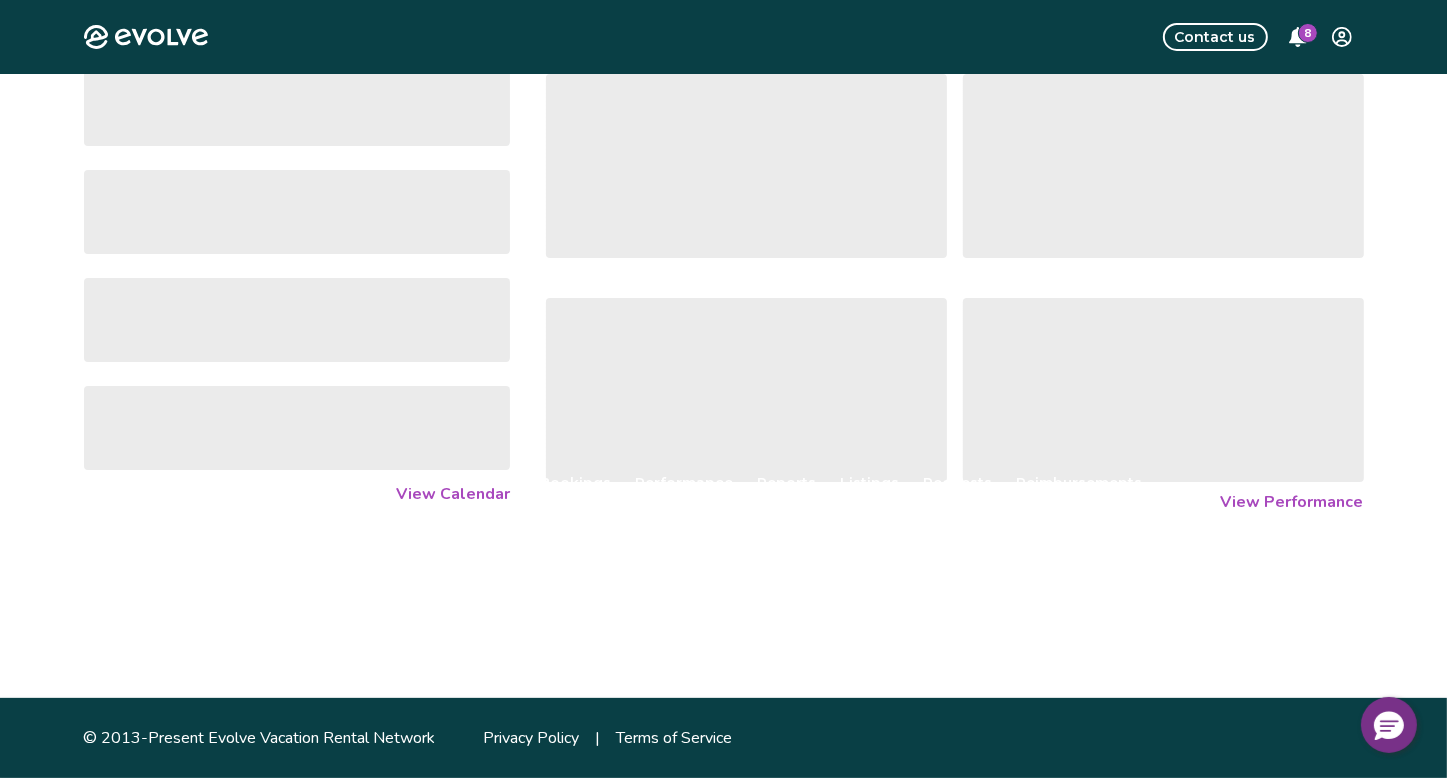 scroll, scrollTop: 0, scrollLeft: 0, axis: both 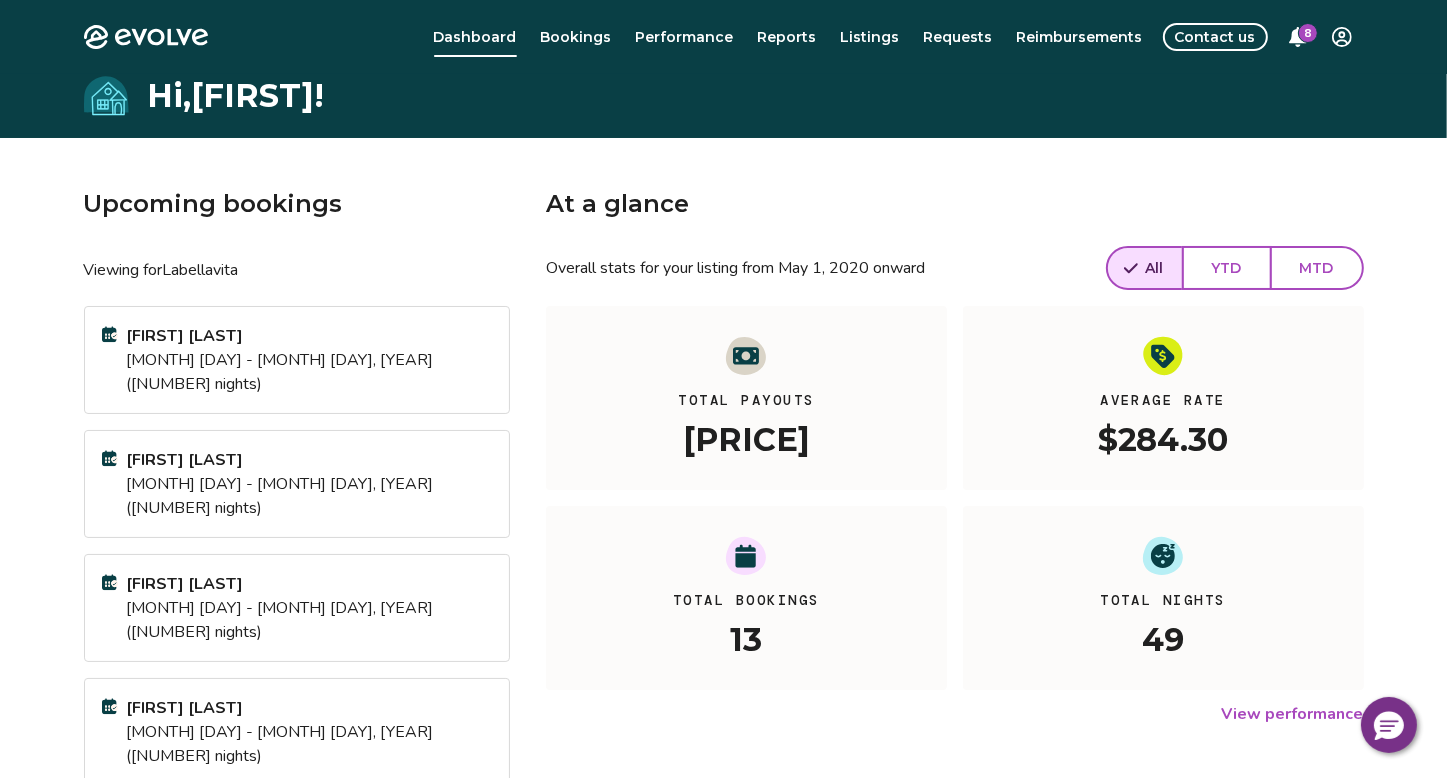 click on "View calendar" at bounding box center (454, 810) 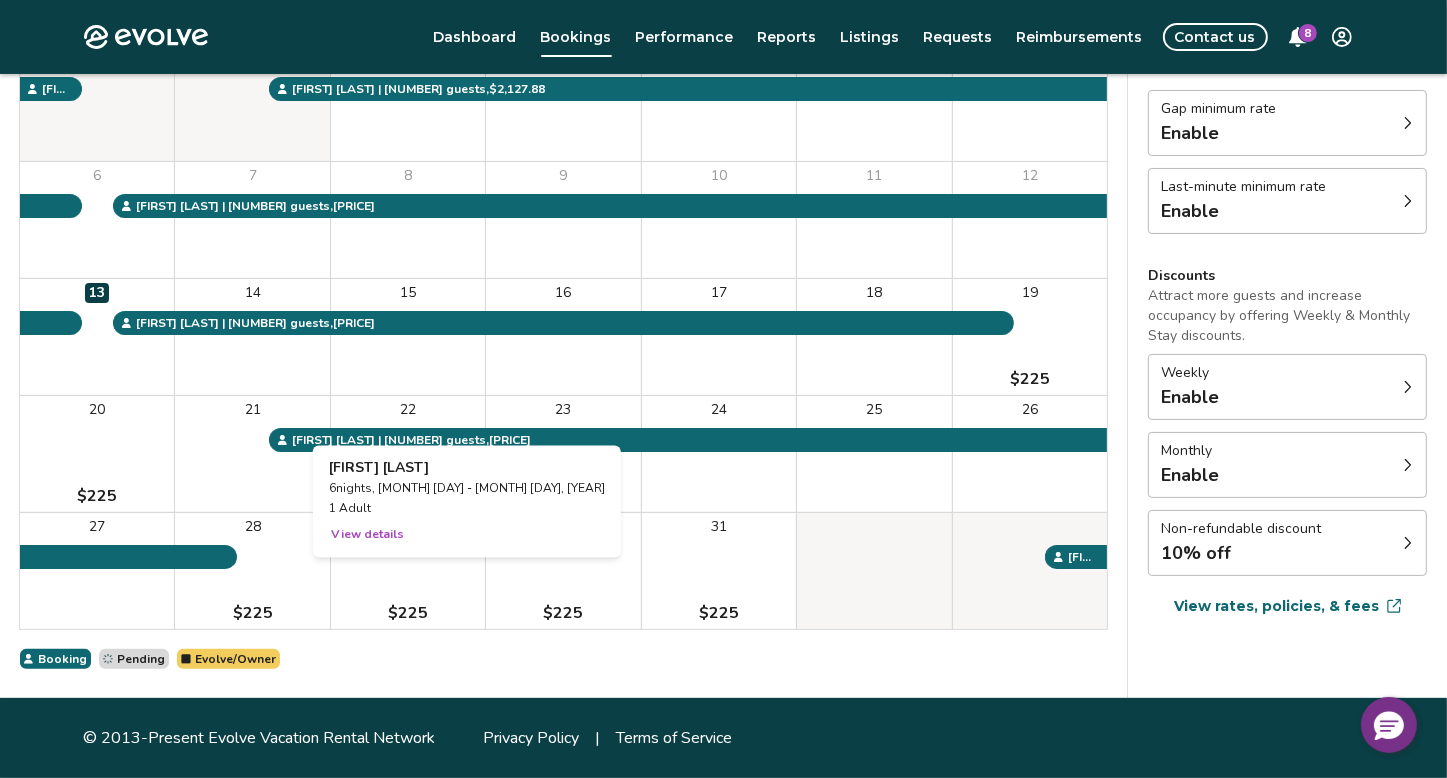 scroll, scrollTop: 56, scrollLeft: 0, axis: vertical 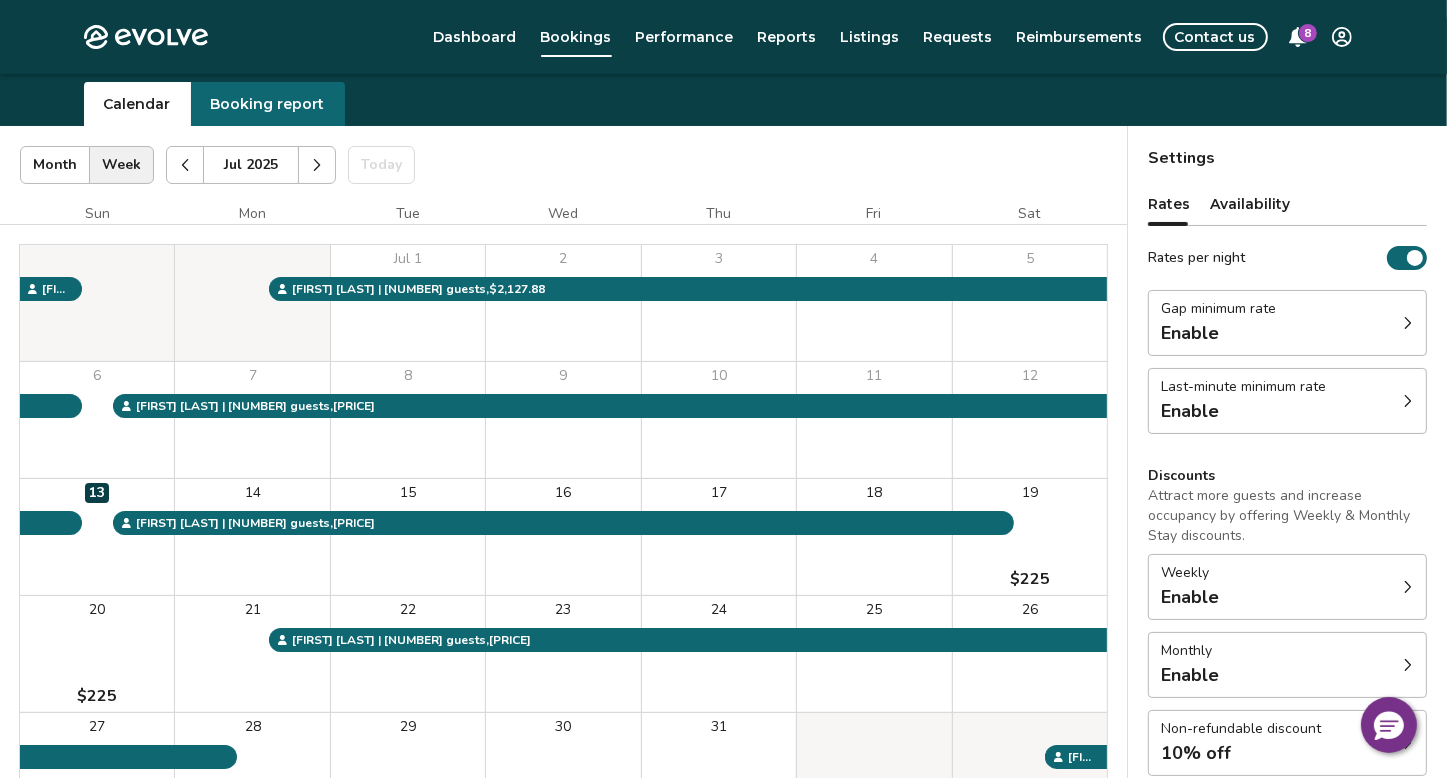 click 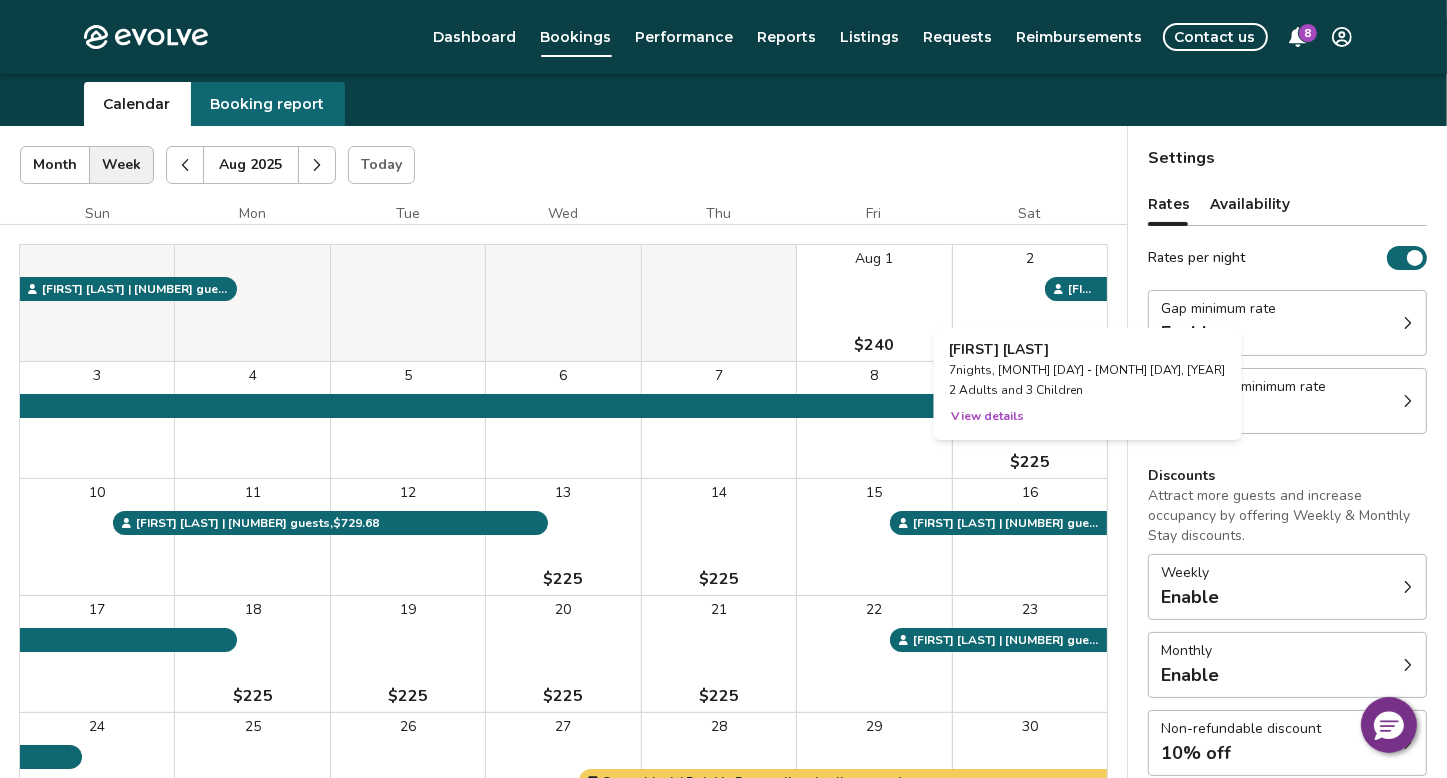 click on "2" at bounding box center (1030, 303) 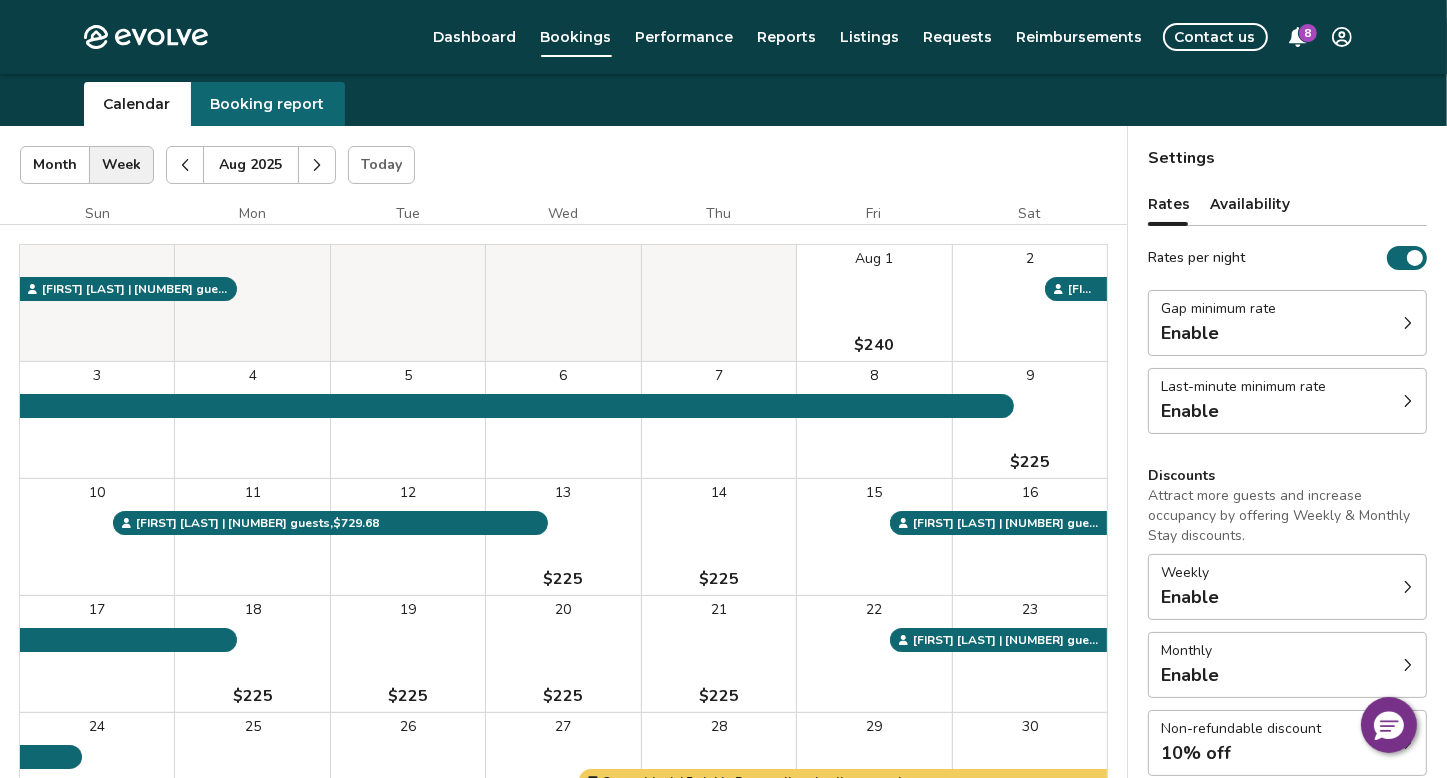 click 